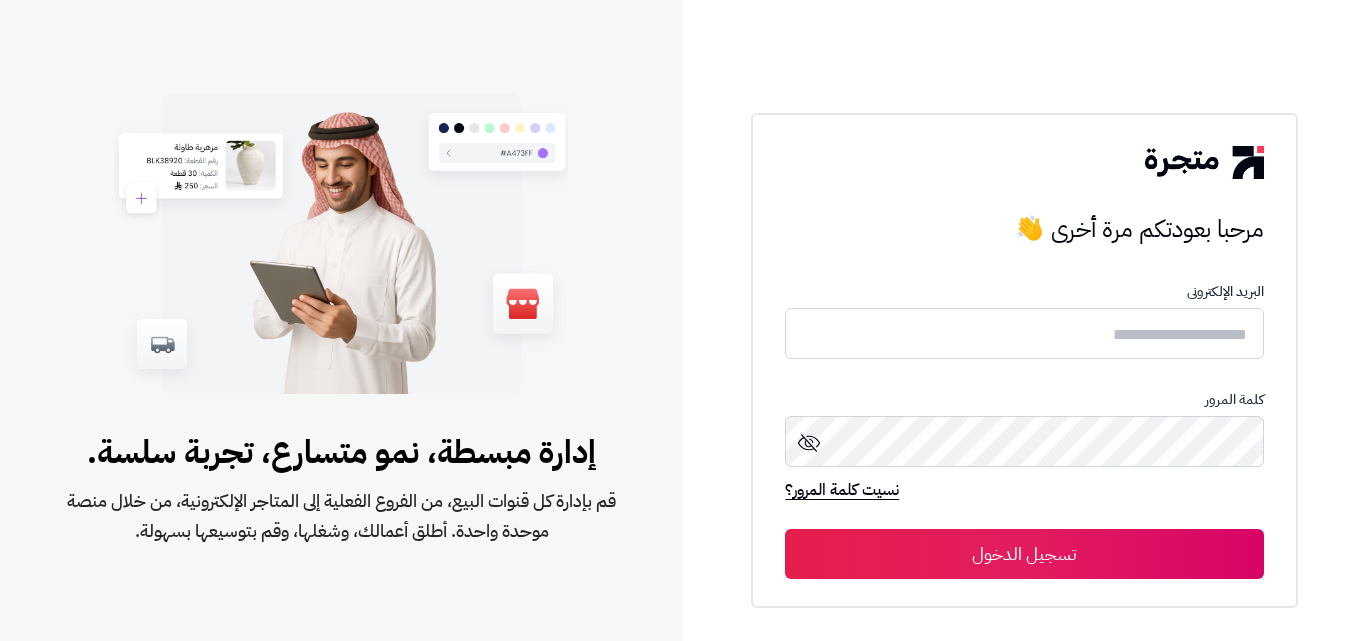 scroll, scrollTop: 0, scrollLeft: 0, axis: both 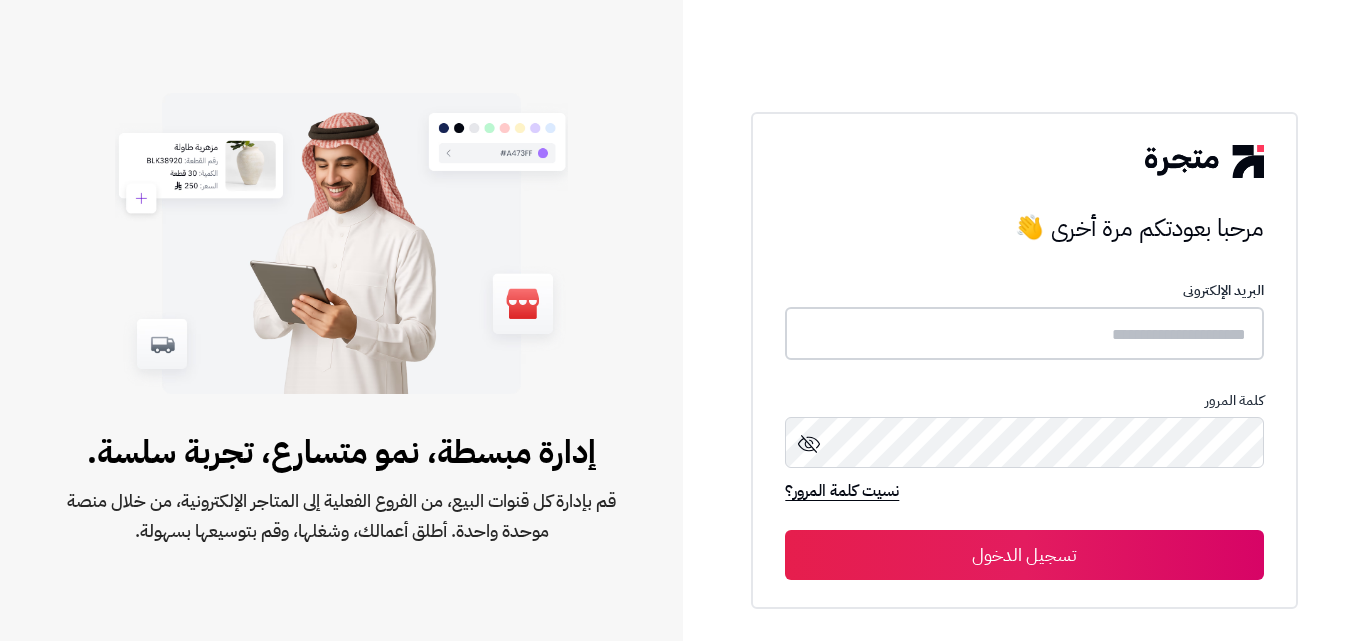type on "*****" 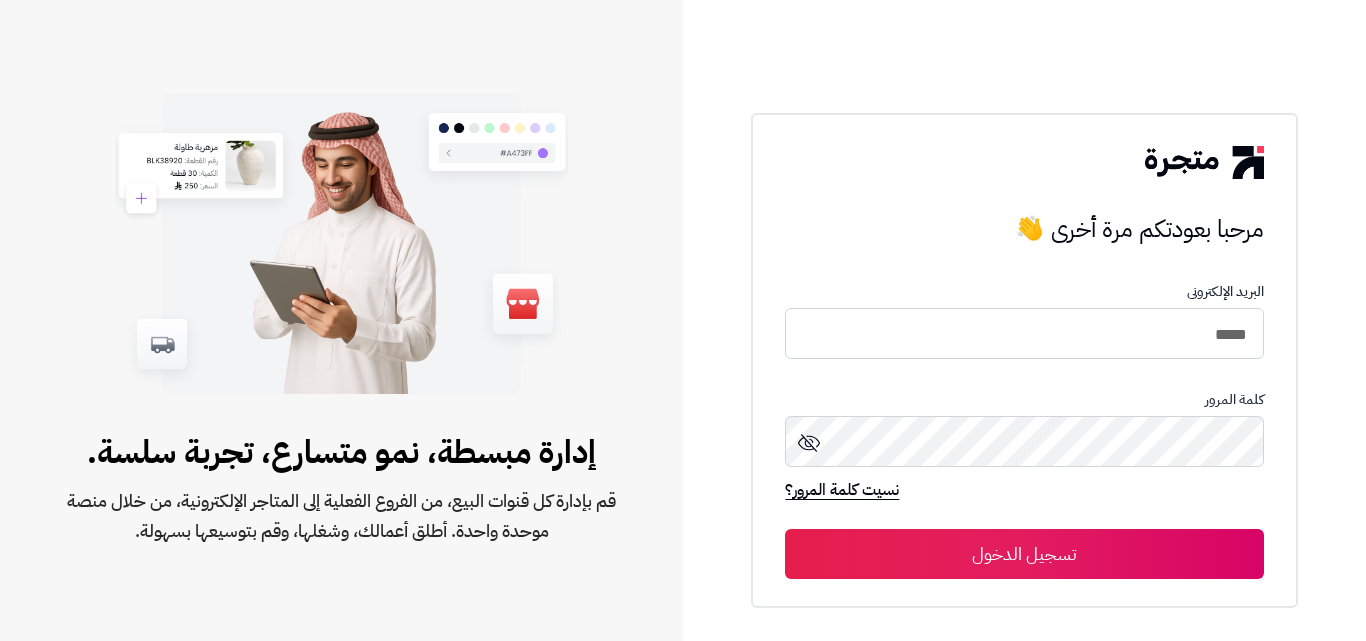 click on "تسجيل الدخول" at bounding box center (1024, 554) 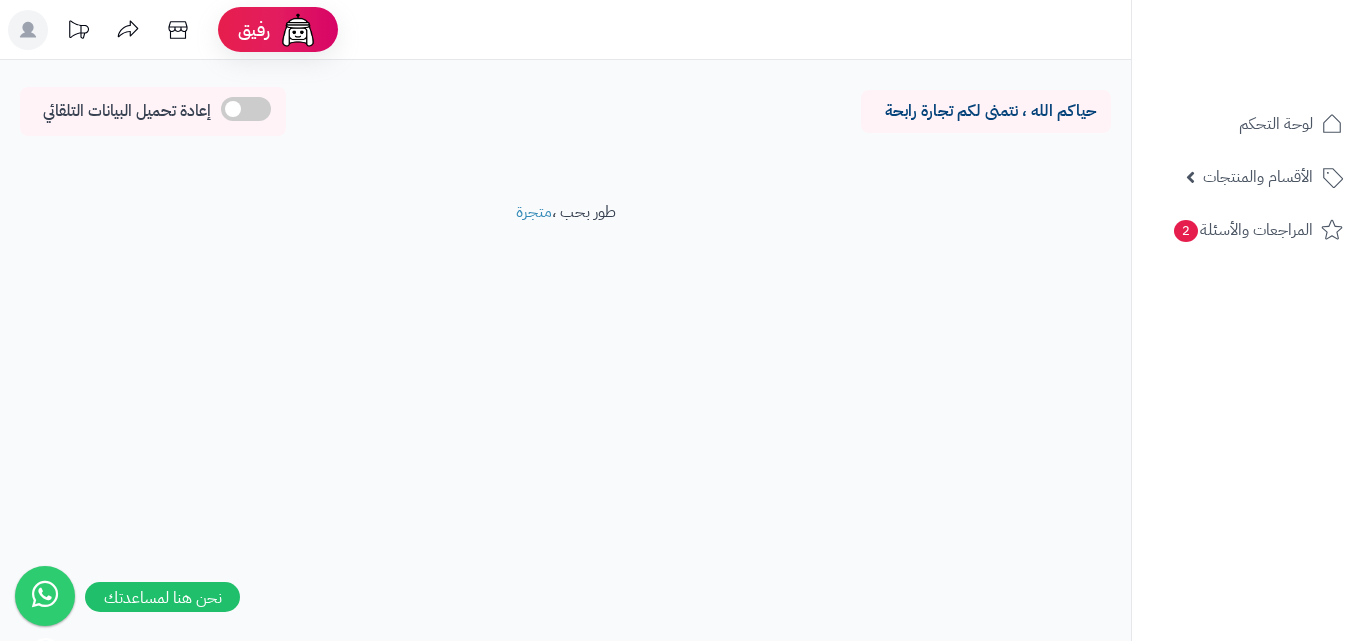 scroll, scrollTop: 0, scrollLeft: 0, axis: both 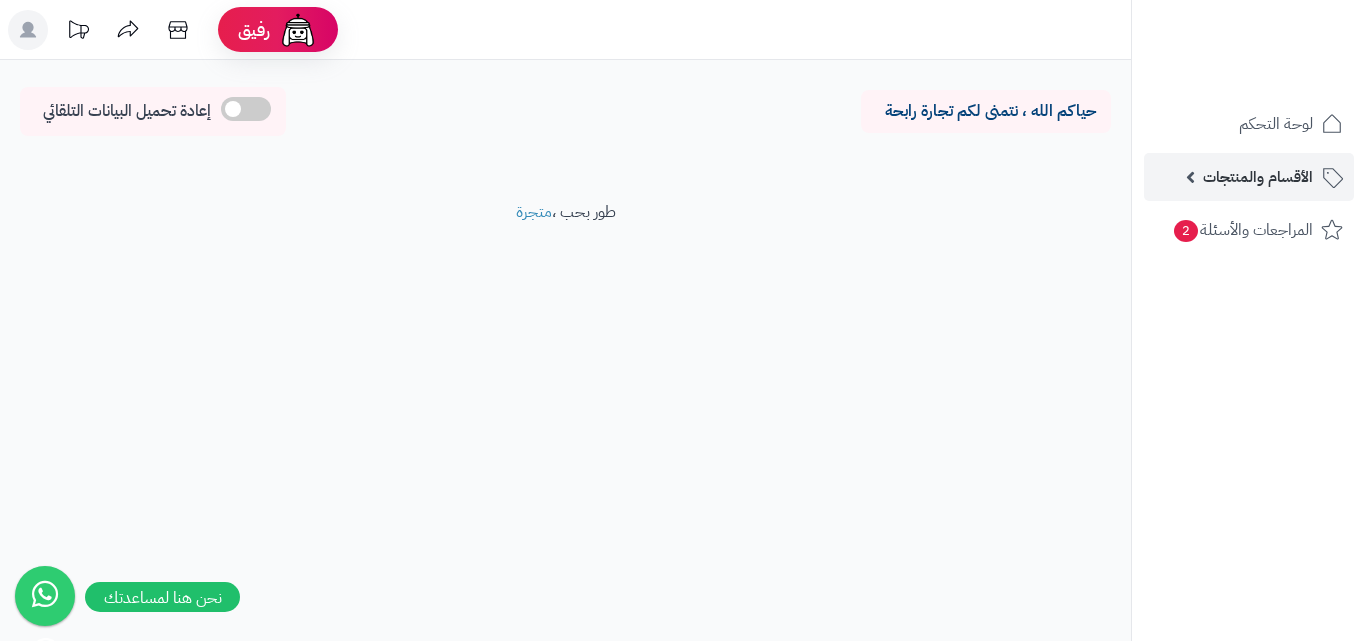click on "الأقسام والمنتجات" at bounding box center (1249, 177) 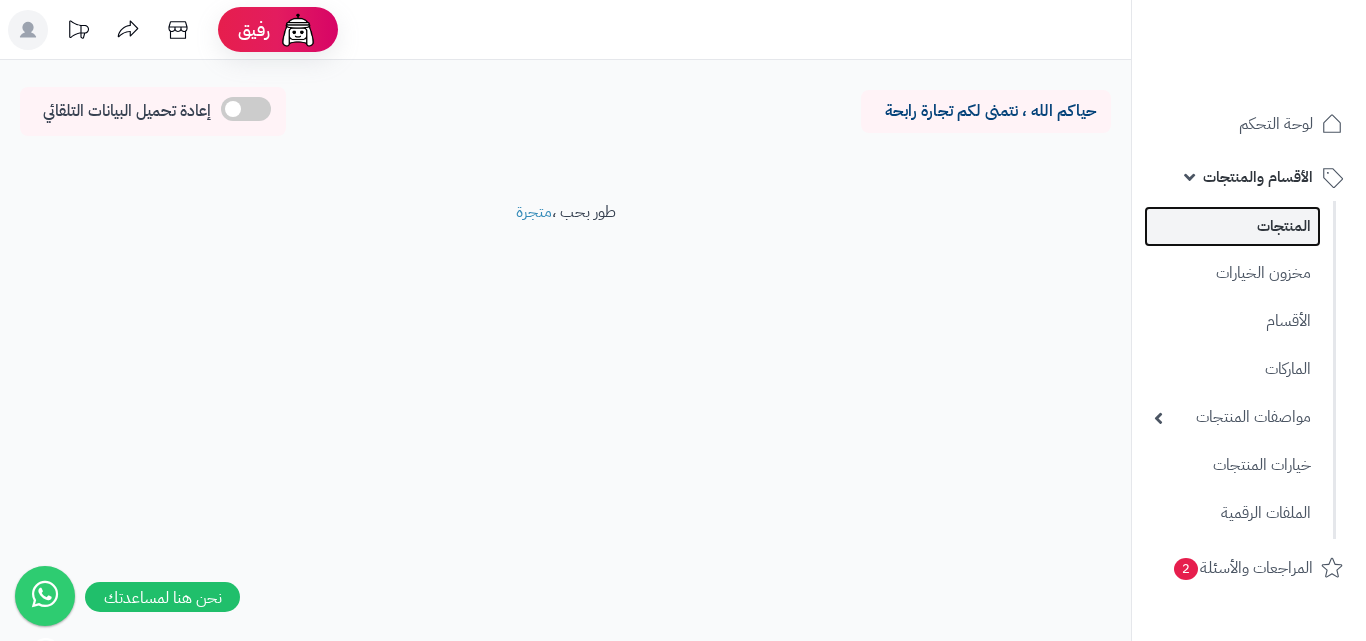 click on "المنتجات" at bounding box center (1232, 226) 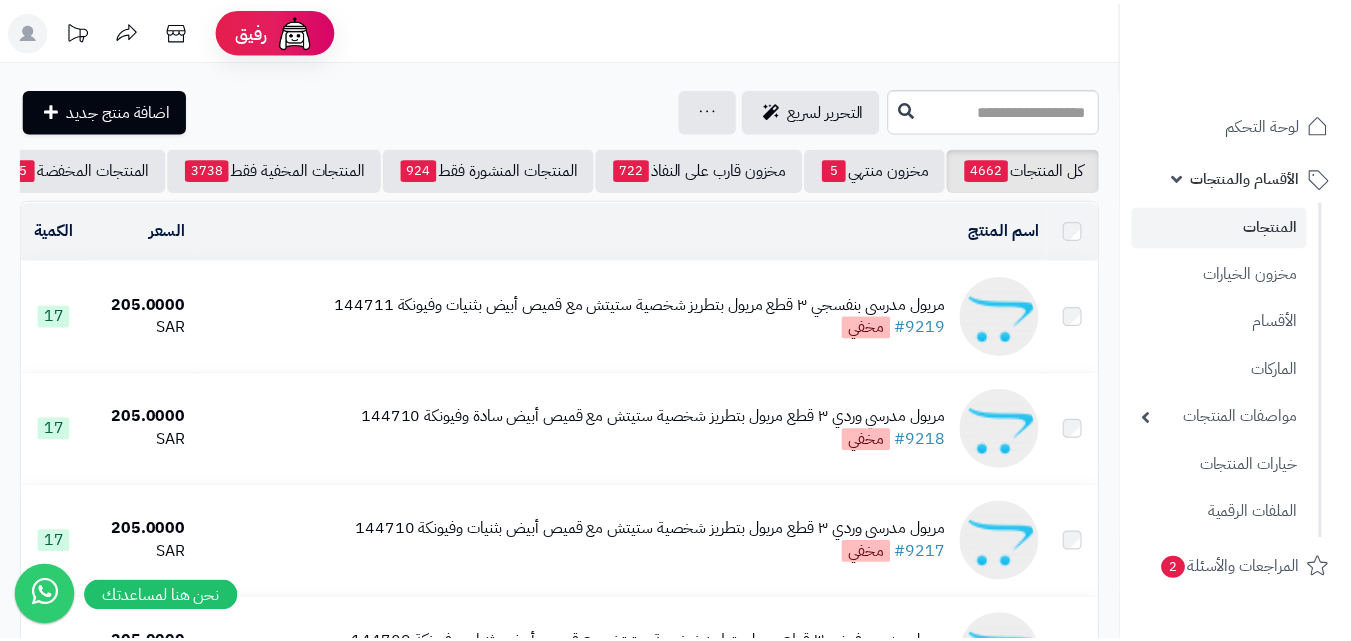 scroll, scrollTop: 0, scrollLeft: 0, axis: both 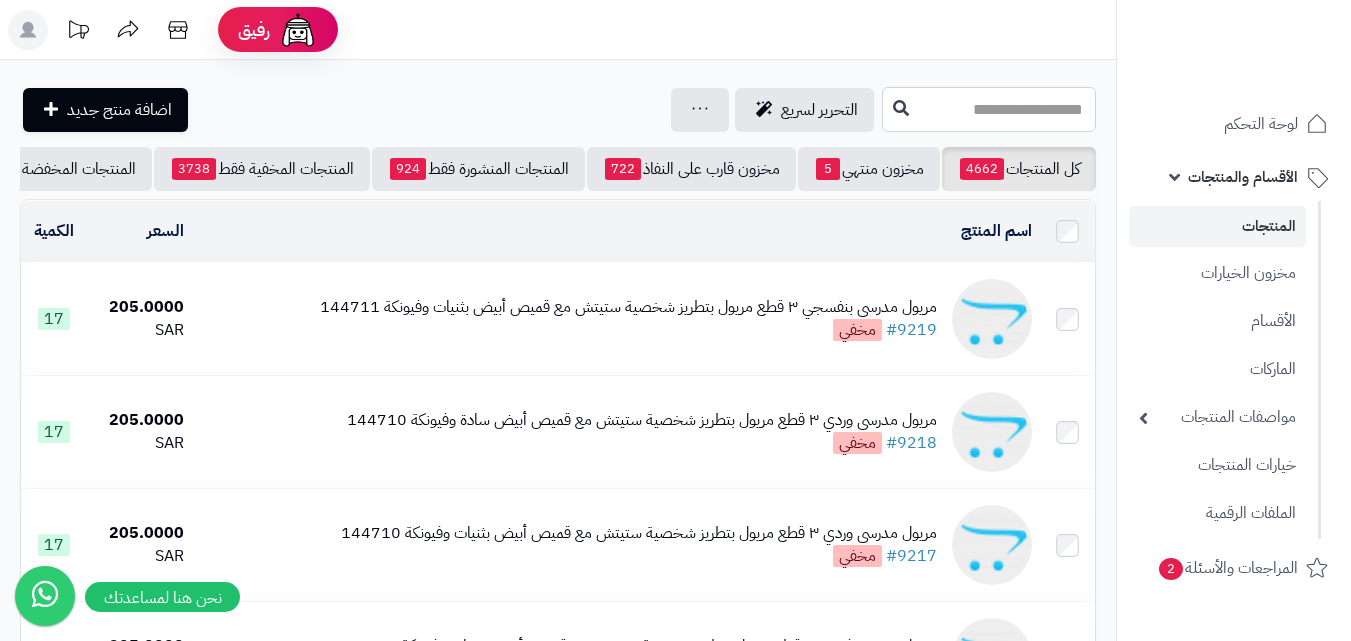 click at bounding box center [989, 109] 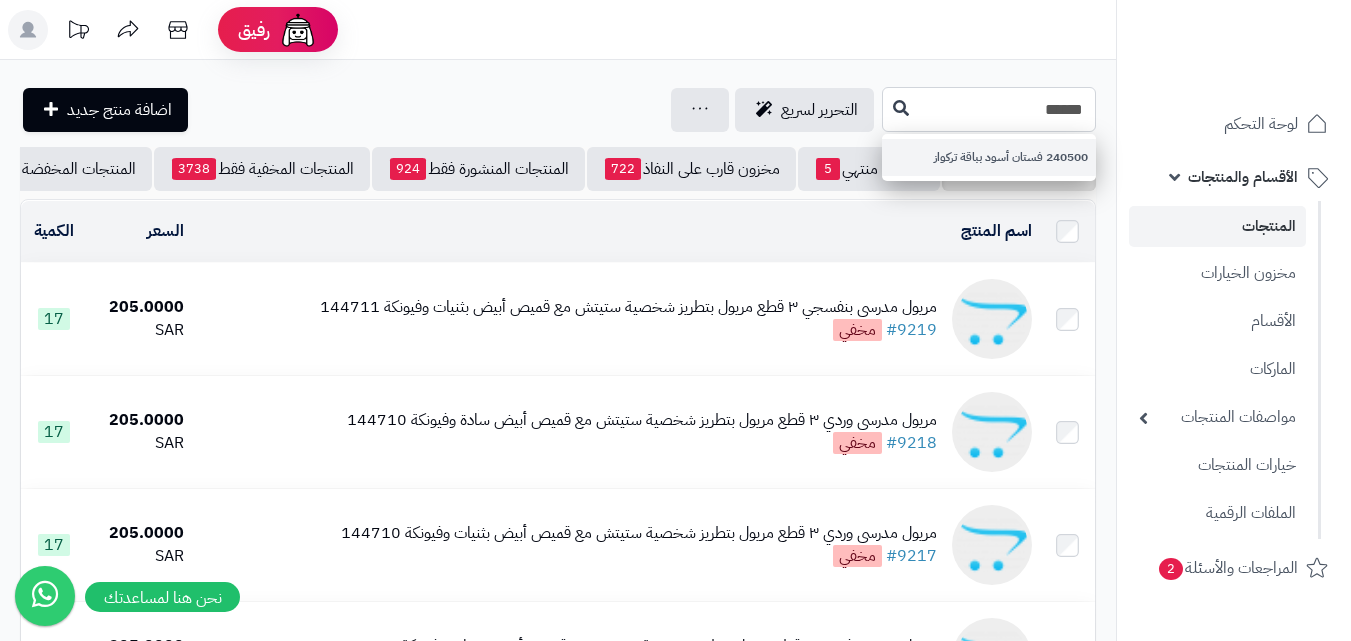type on "******" 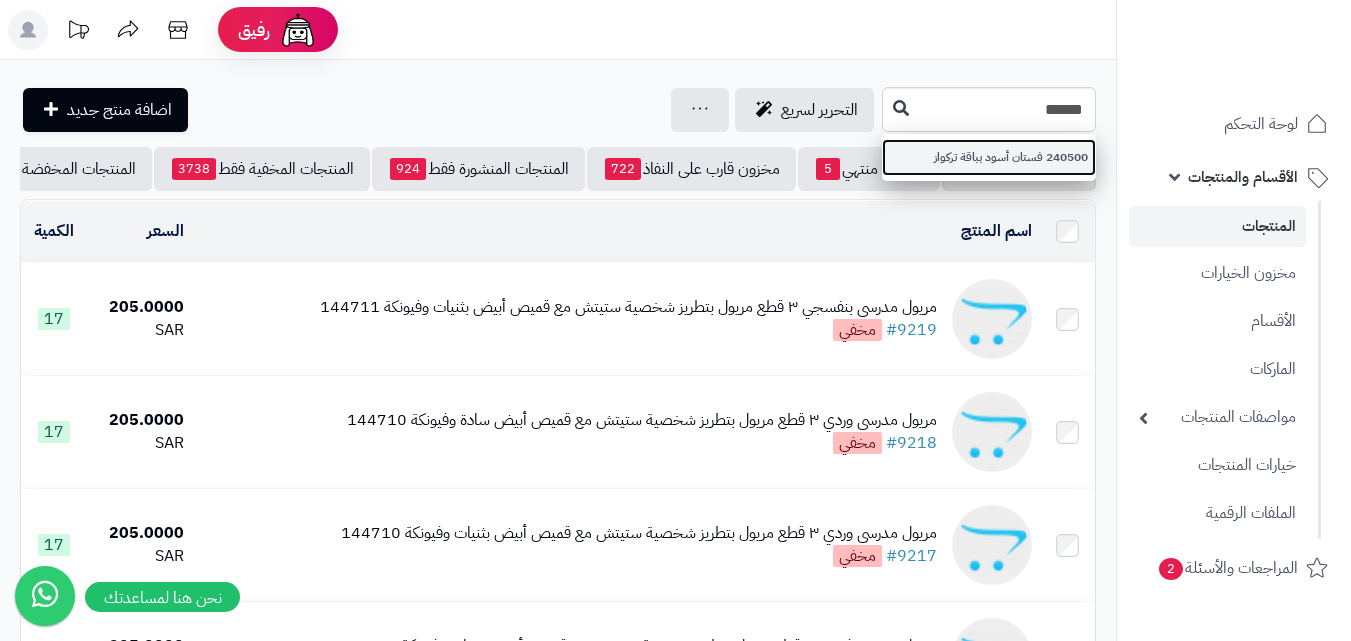 click on "240500 فستان أسود بباقة تركواز" at bounding box center (989, 157) 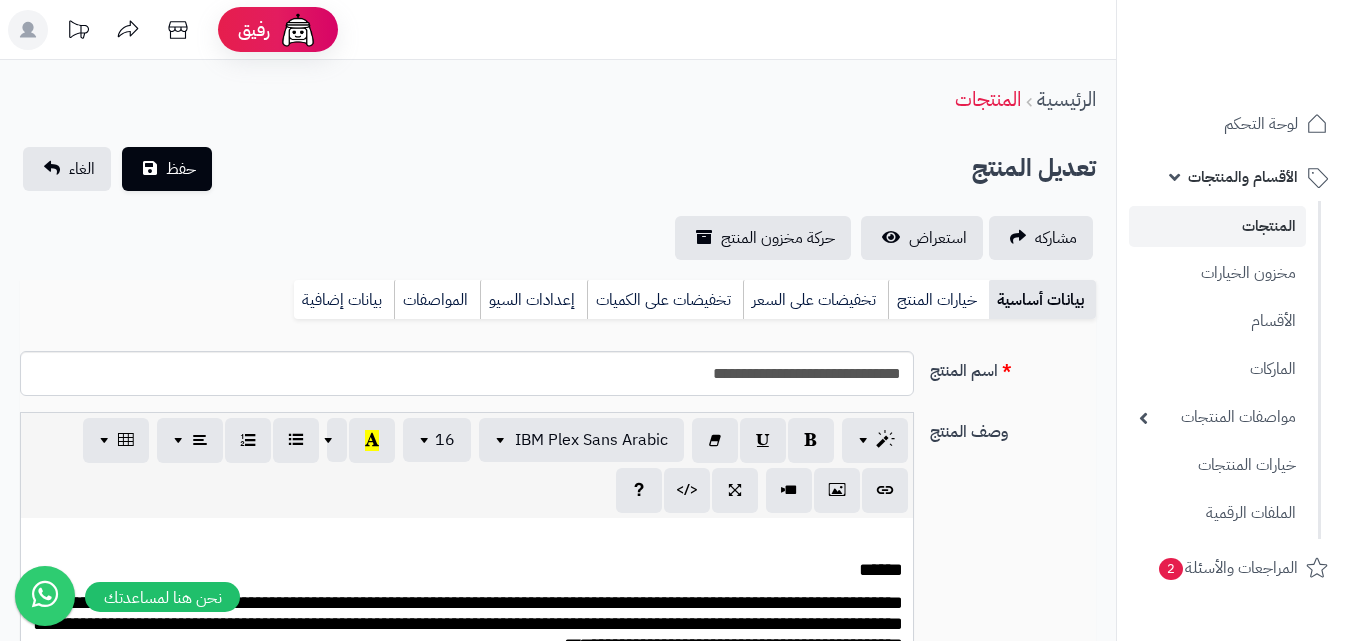 click at bounding box center [584, 1049] 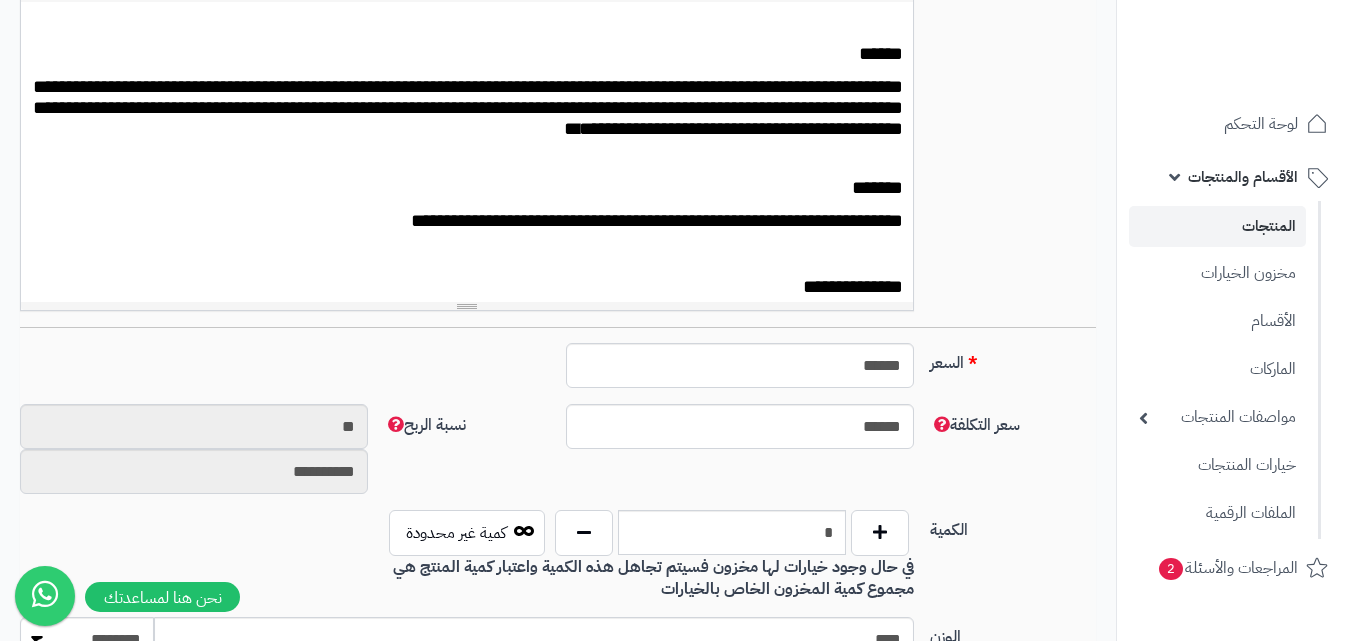 scroll, scrollTop: 100, scrollLeft: 0, axis: vertical 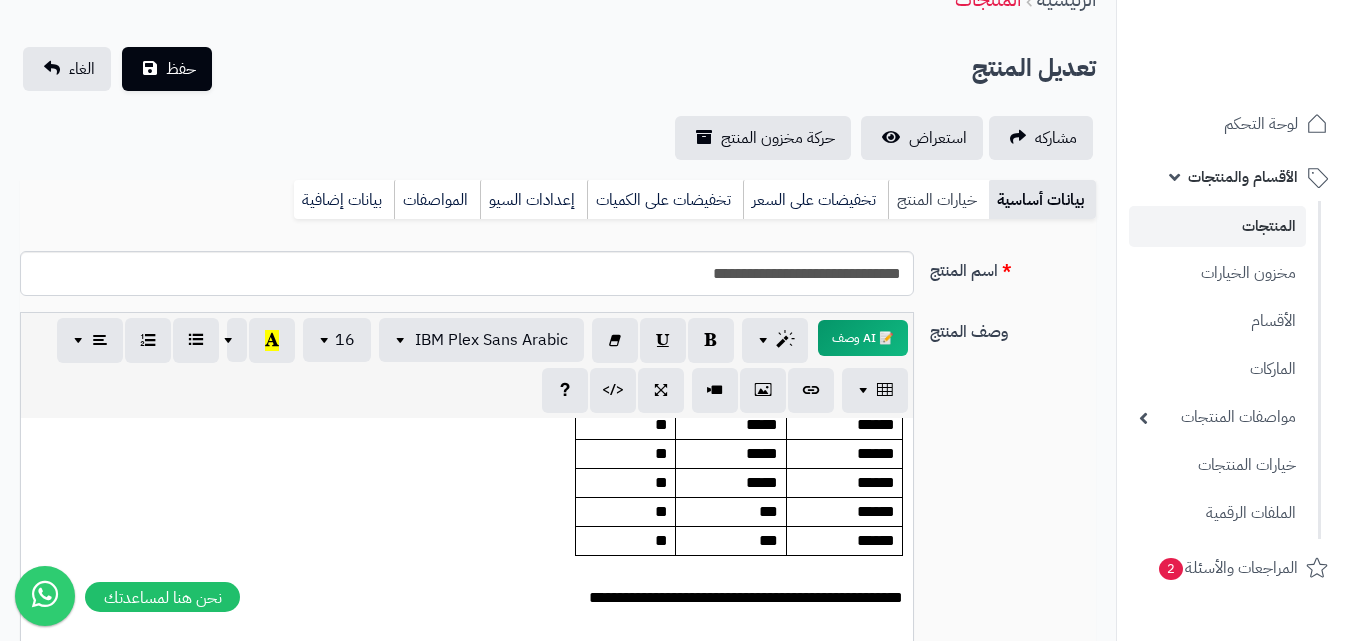 click on "خيارات المنتج" at bounding box center (938, 200) 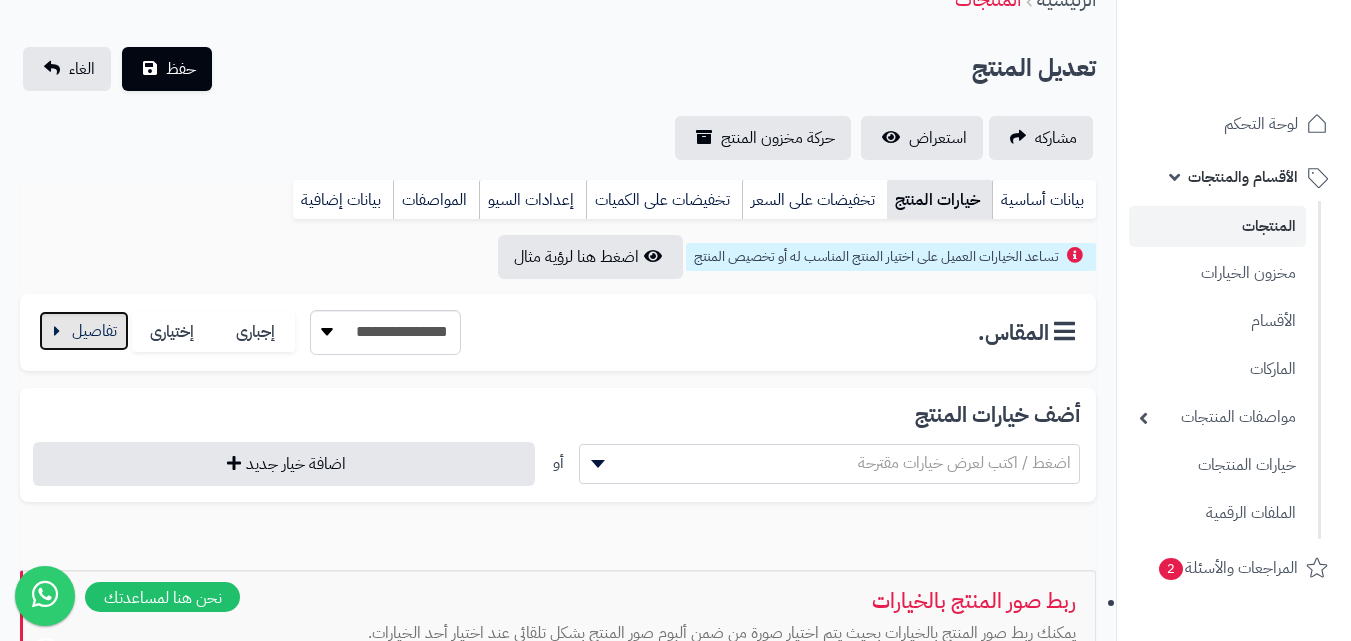 click at bounding box center (84, 331) 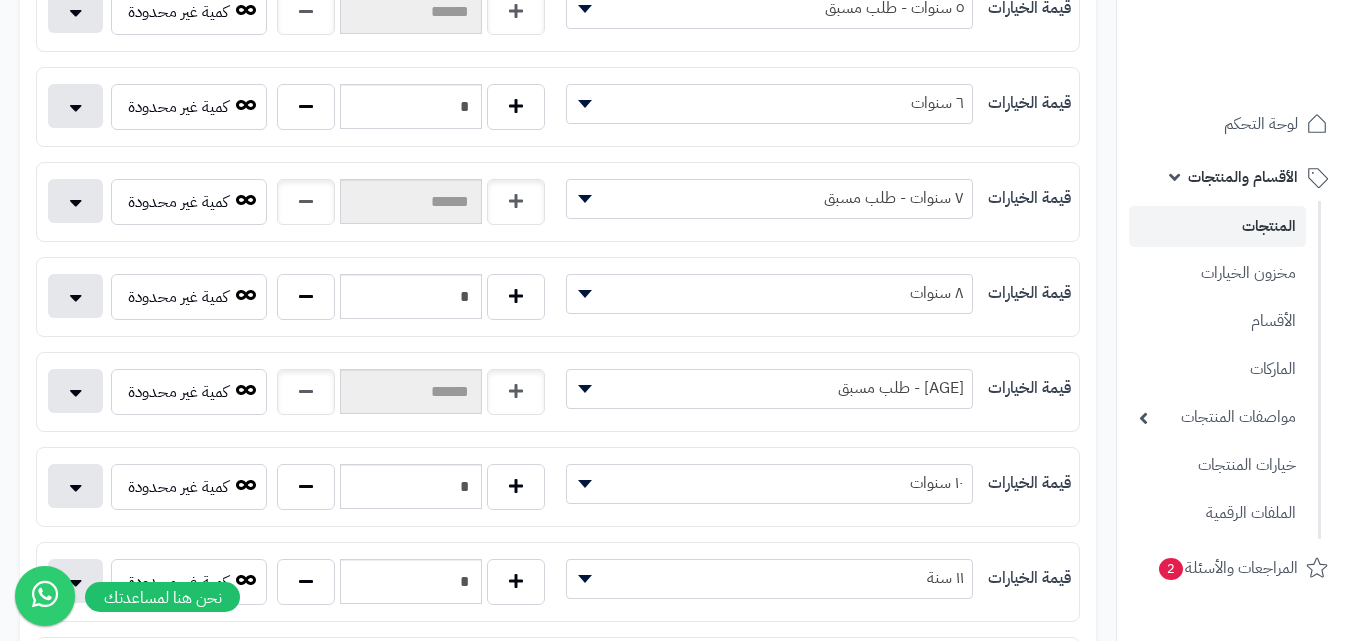 scroll, scrollTop: 1200, scrollLeft: 0, axis: vertical 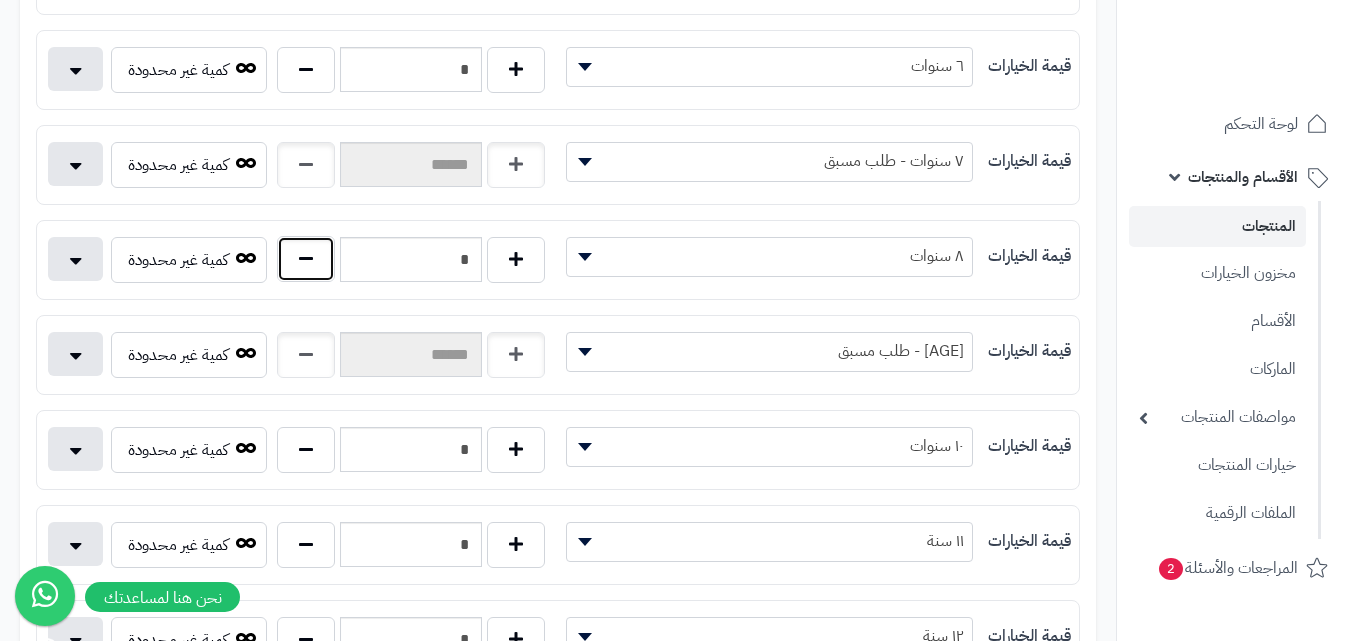 click at bounding box center [306, 259] 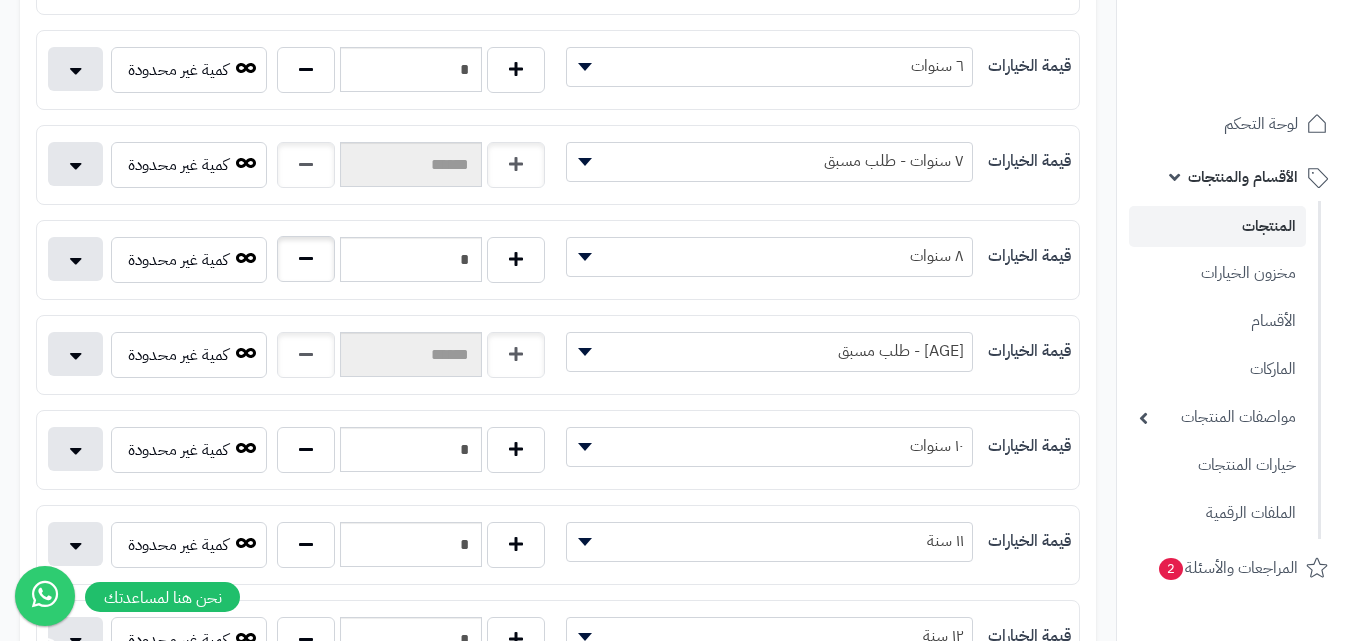 type on "*" 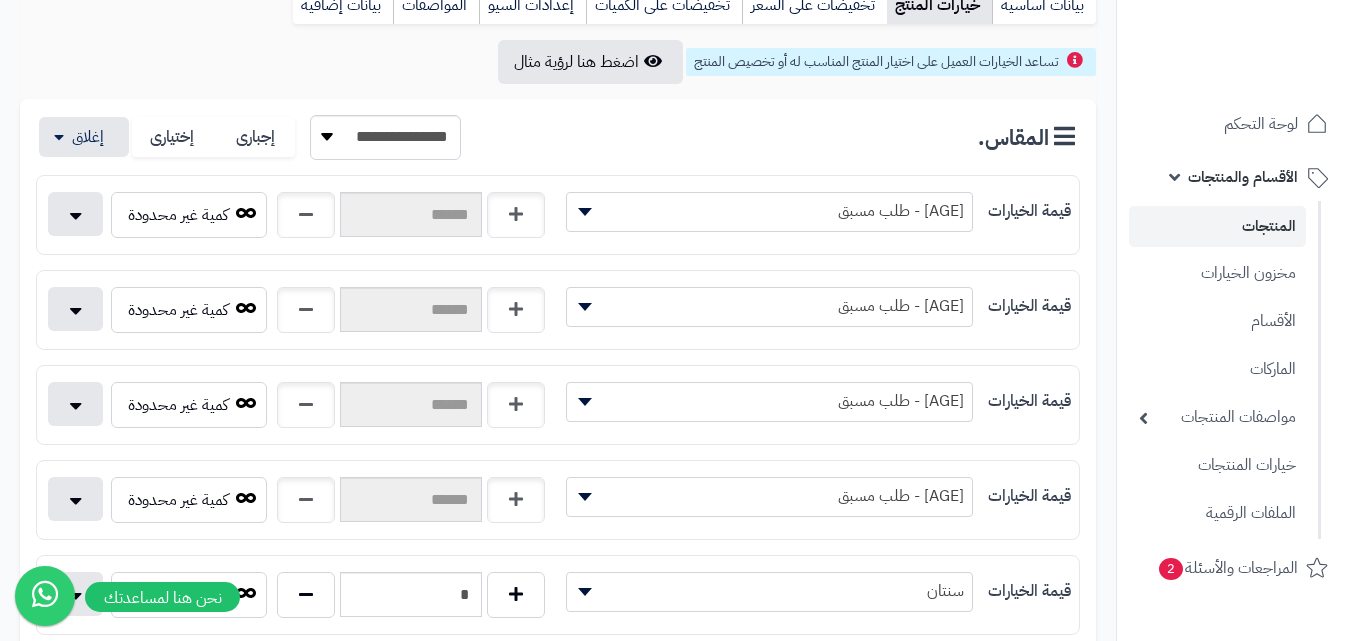 scroll, scrollTop: 0, scrollLeft: 0, axis: both 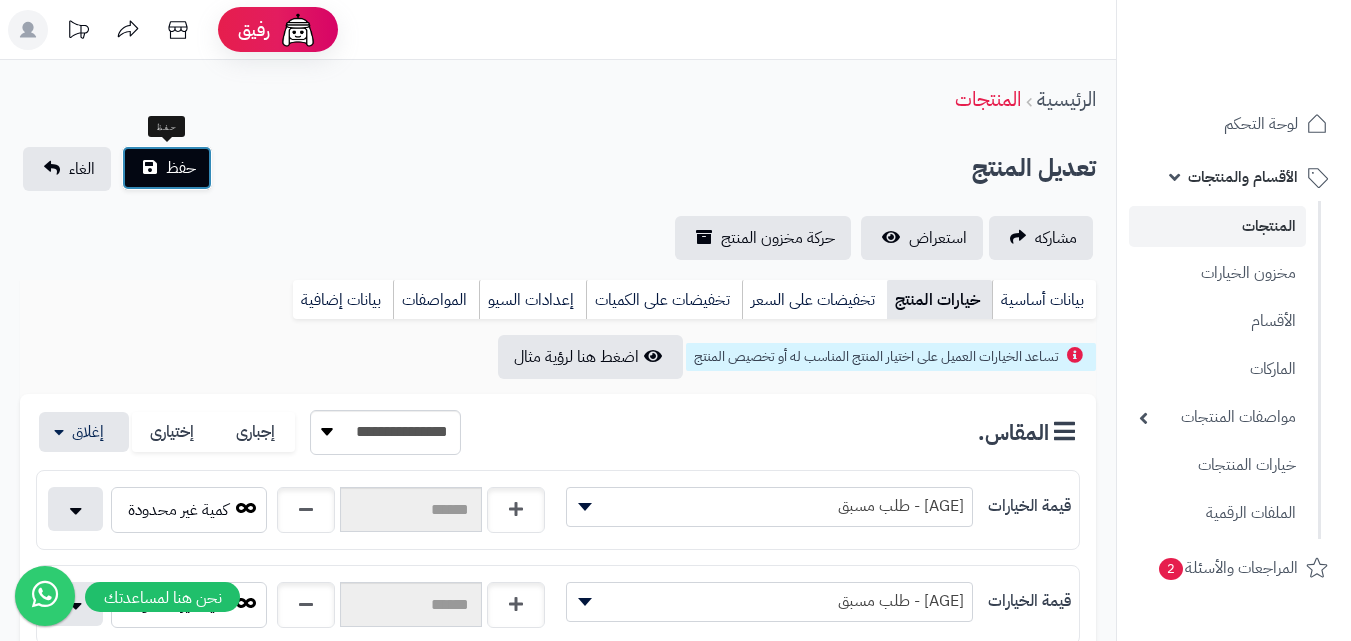 click on "حفظ" at bounding box center (167, 168) 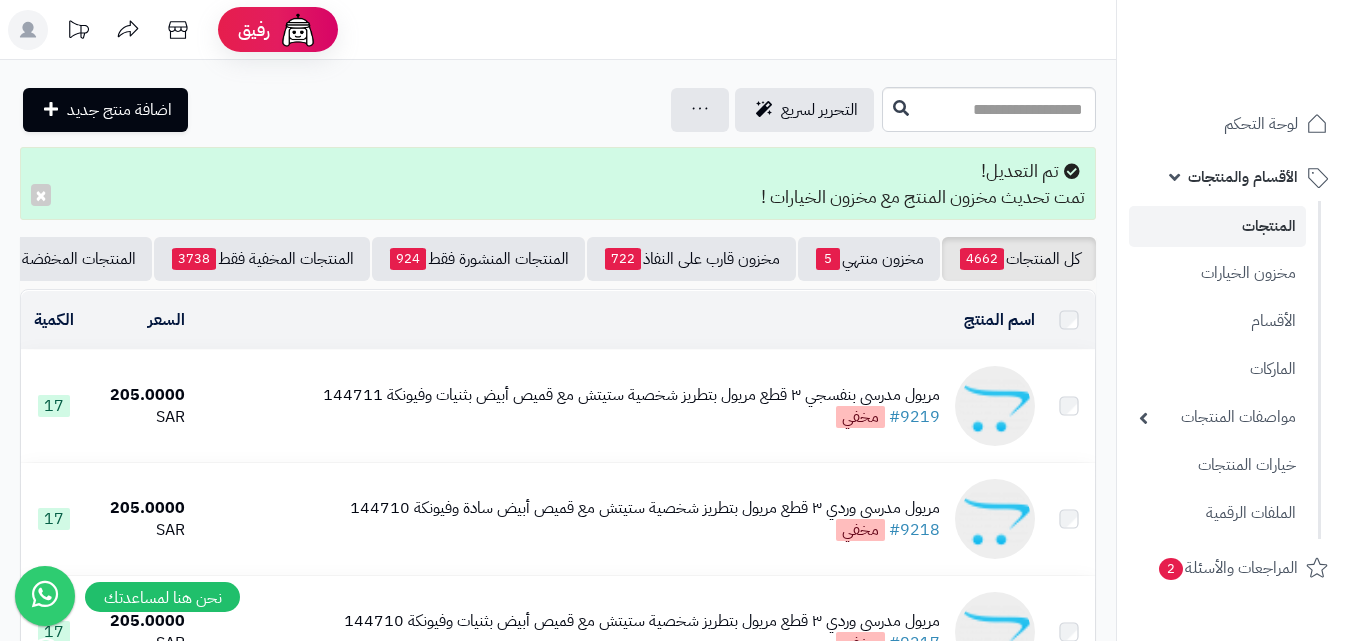 scroll, scrollTop: 0, scrollLeft: 0, axis: both 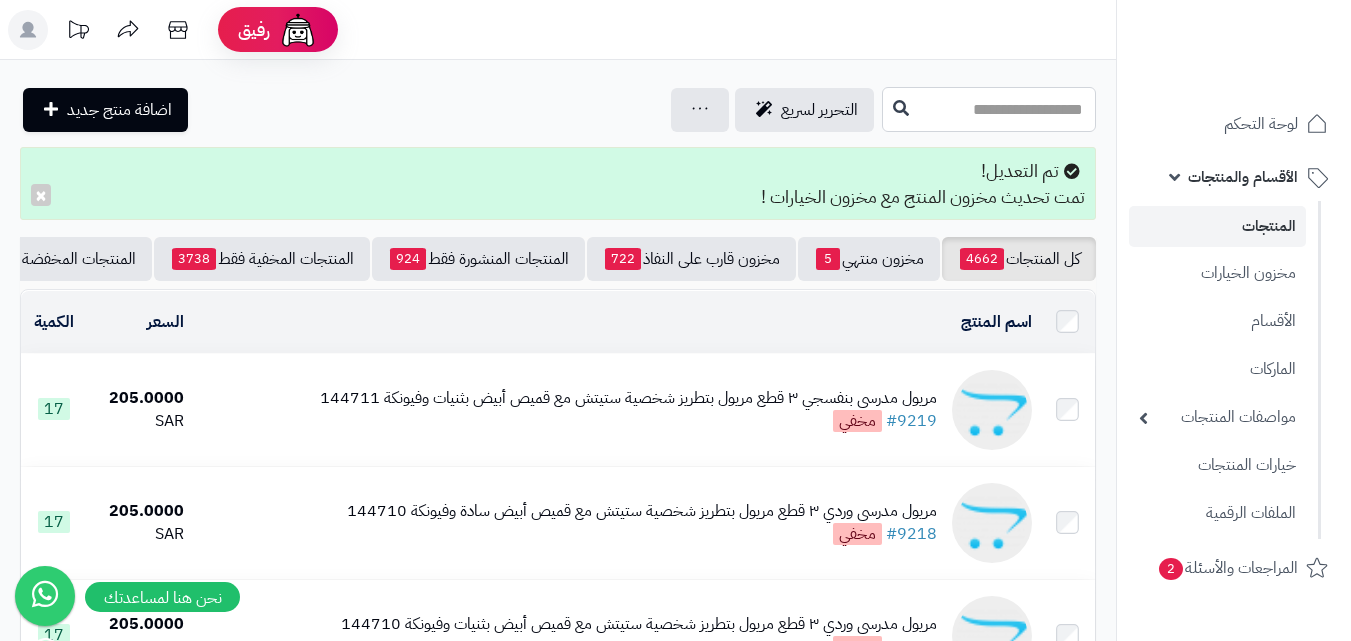 click at bounding box center (989, 109) 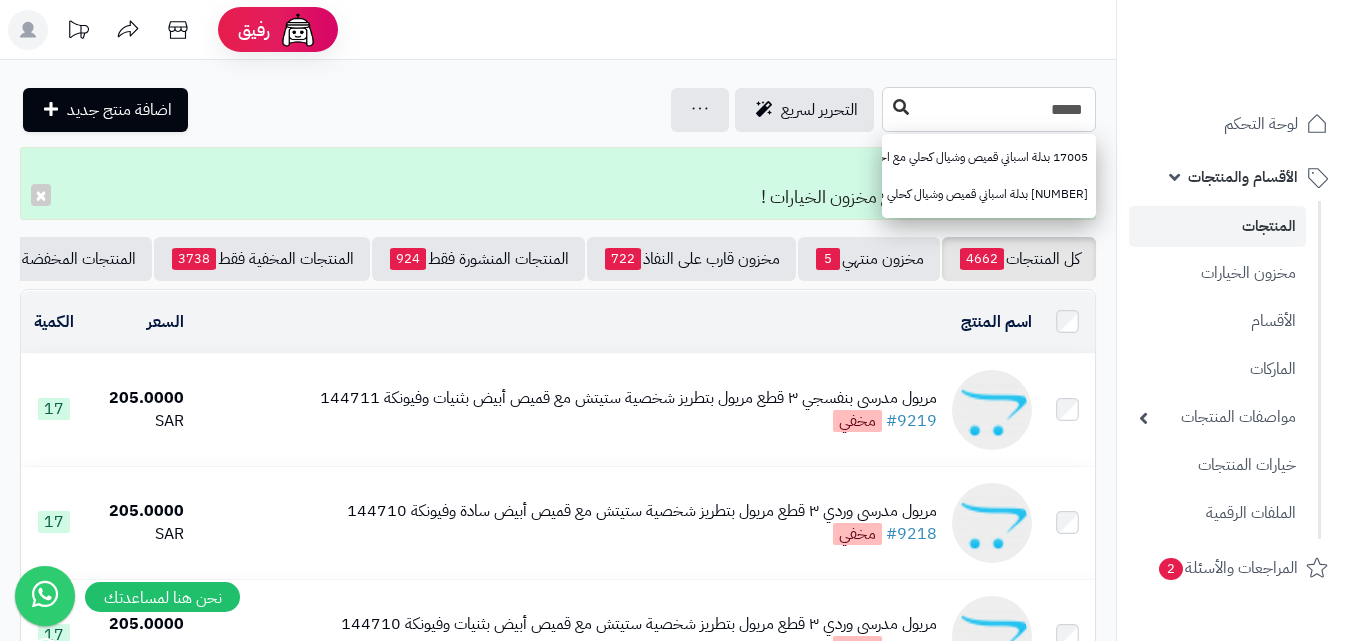 type on "*****" 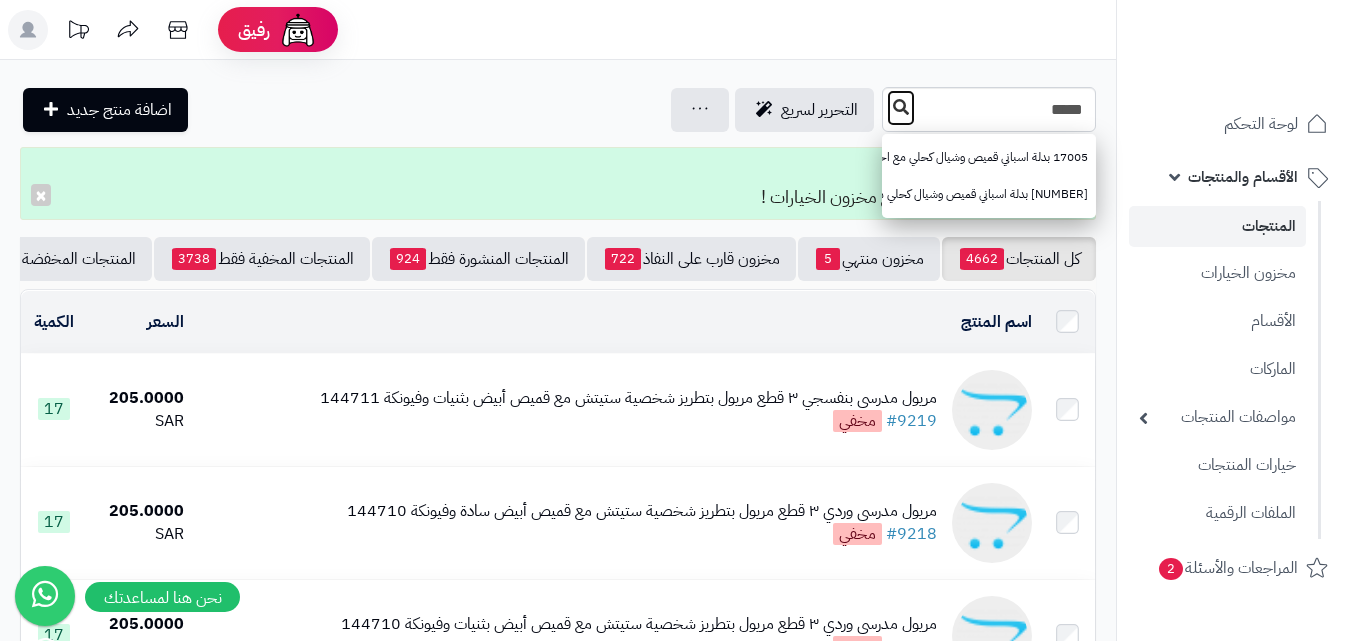 click at bounding box center [901, 107] 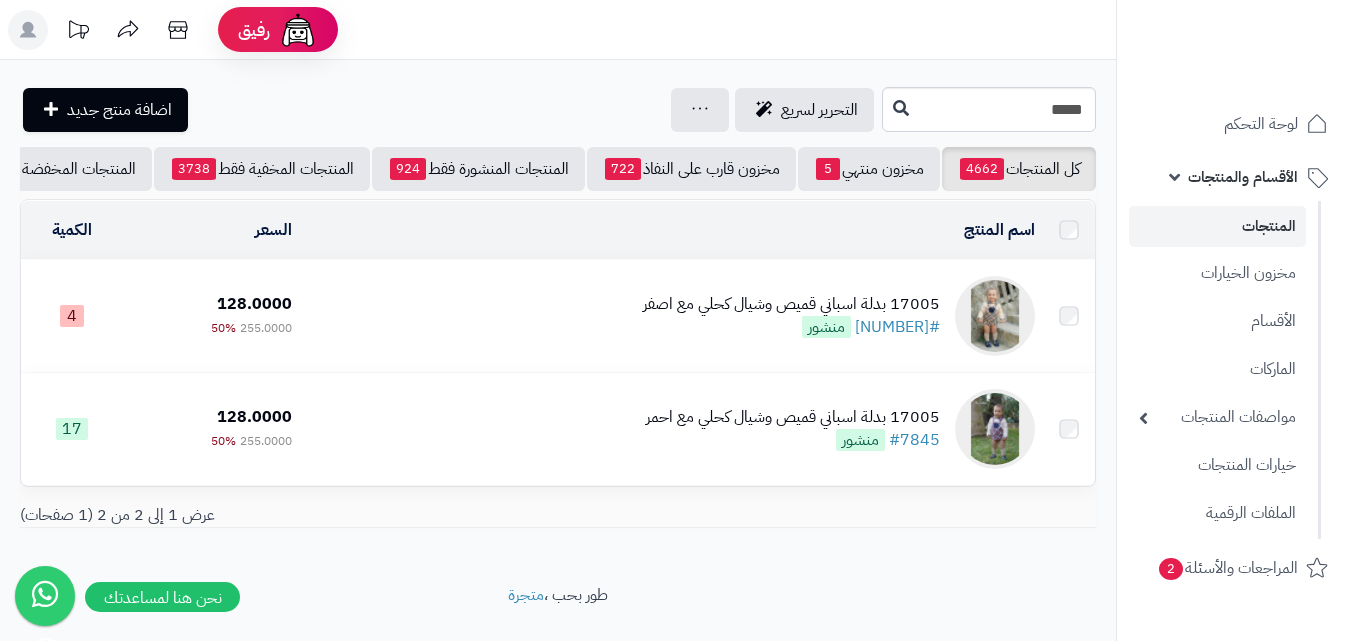 scroll, scrollTop: 0, scrollLeft: 0, axis: both 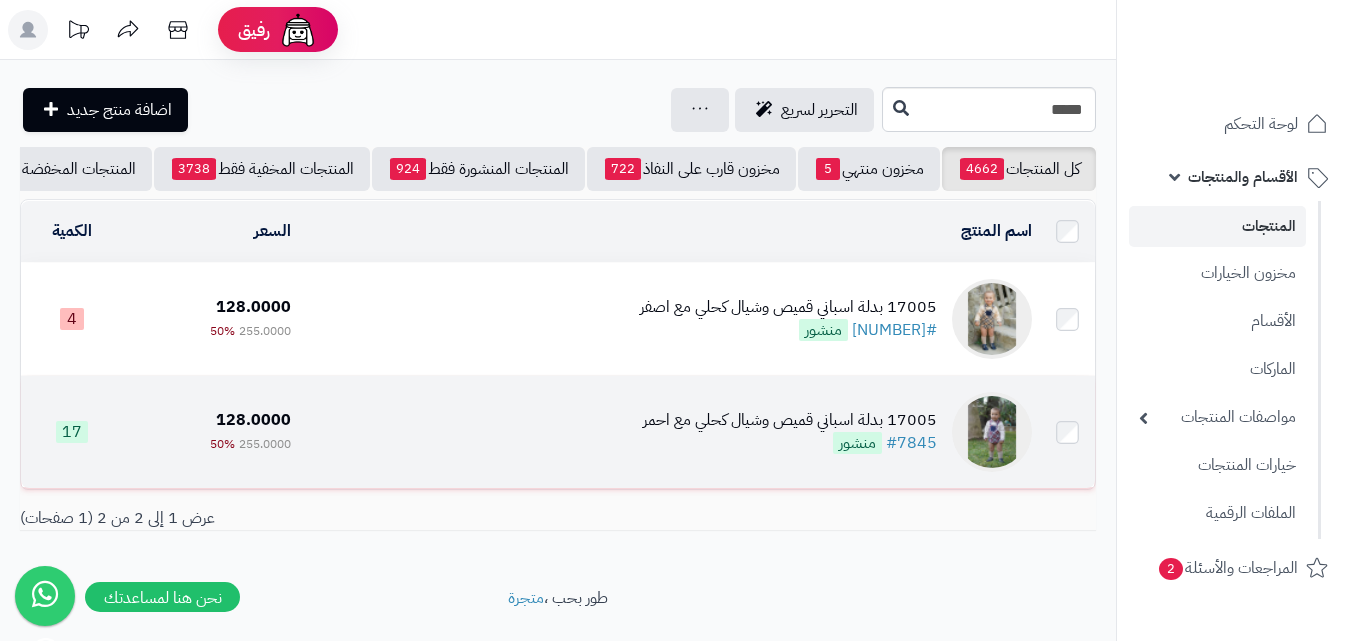 click on "17005 بدلة اسباني قميص وشيال كحلي مع احمر
#7845
منشور" at bounding box center (669, 432) 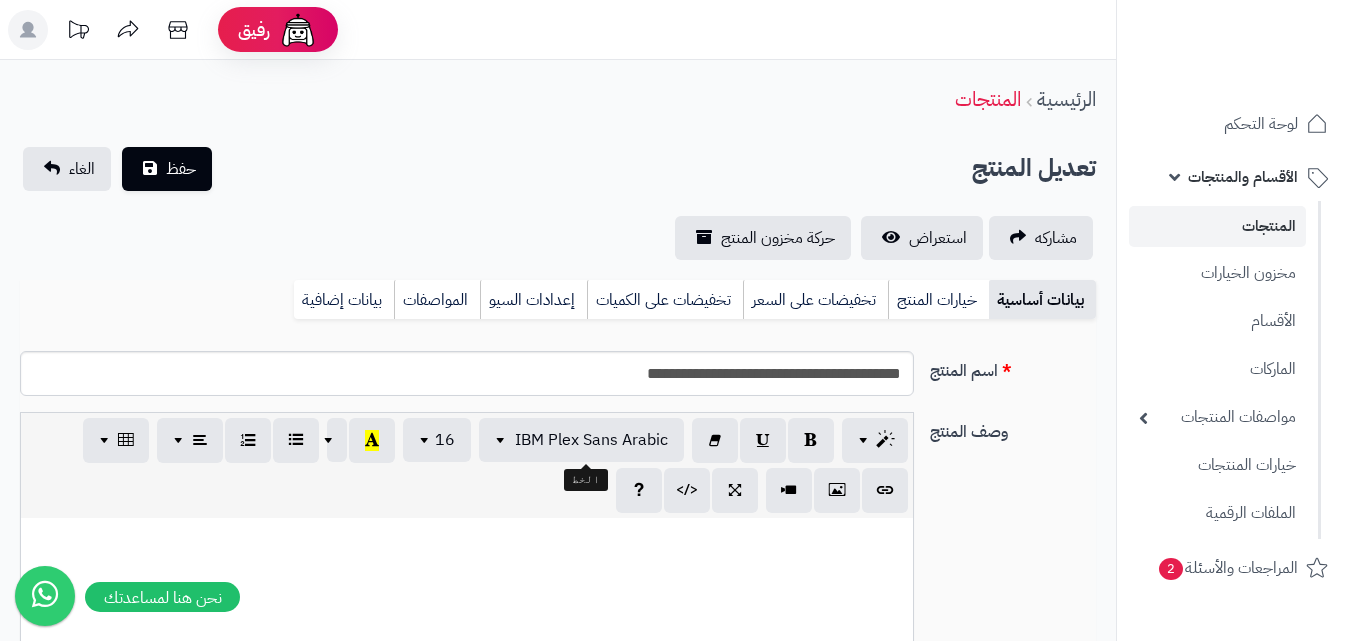 scroll, scrollTop: 0, scrollLeft: 0, axis: both 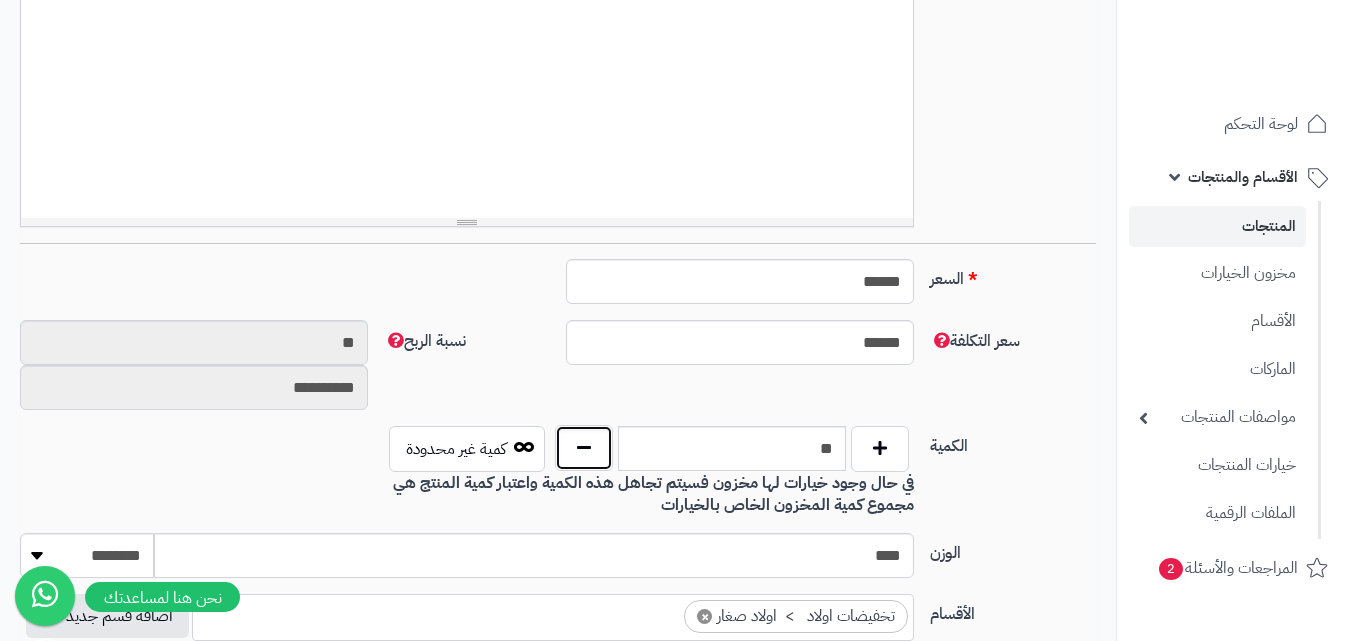 click at bounding box center [584, 448] 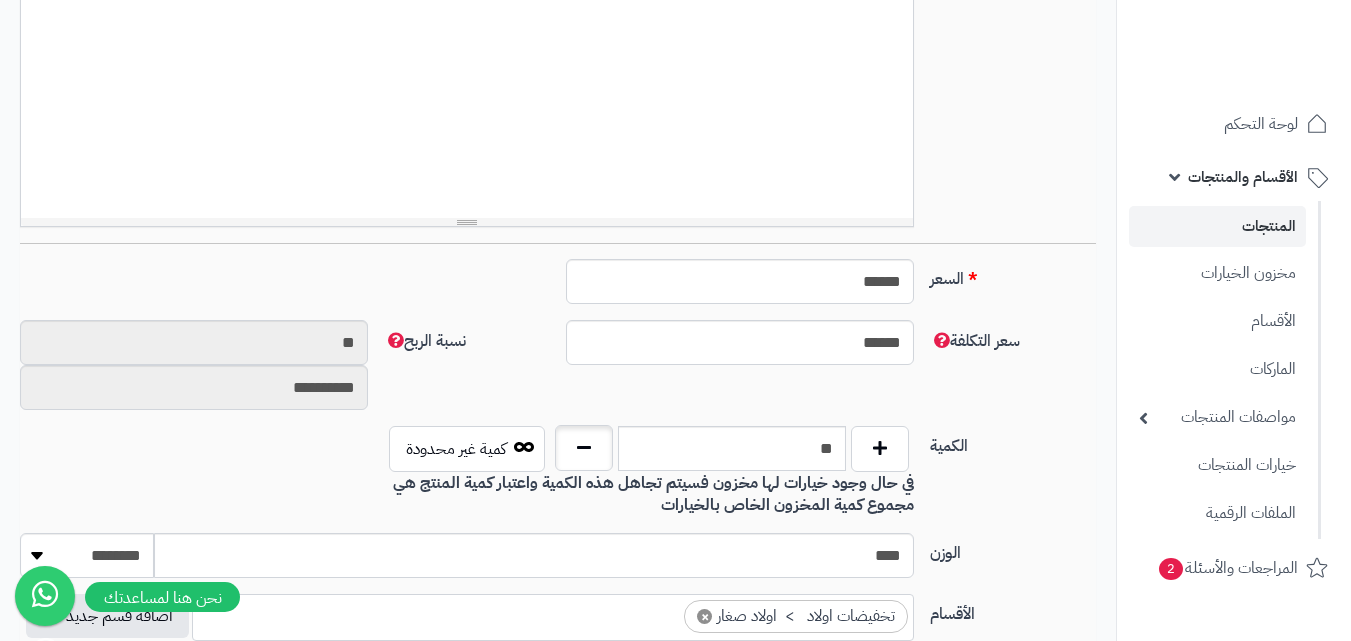 type on "**" 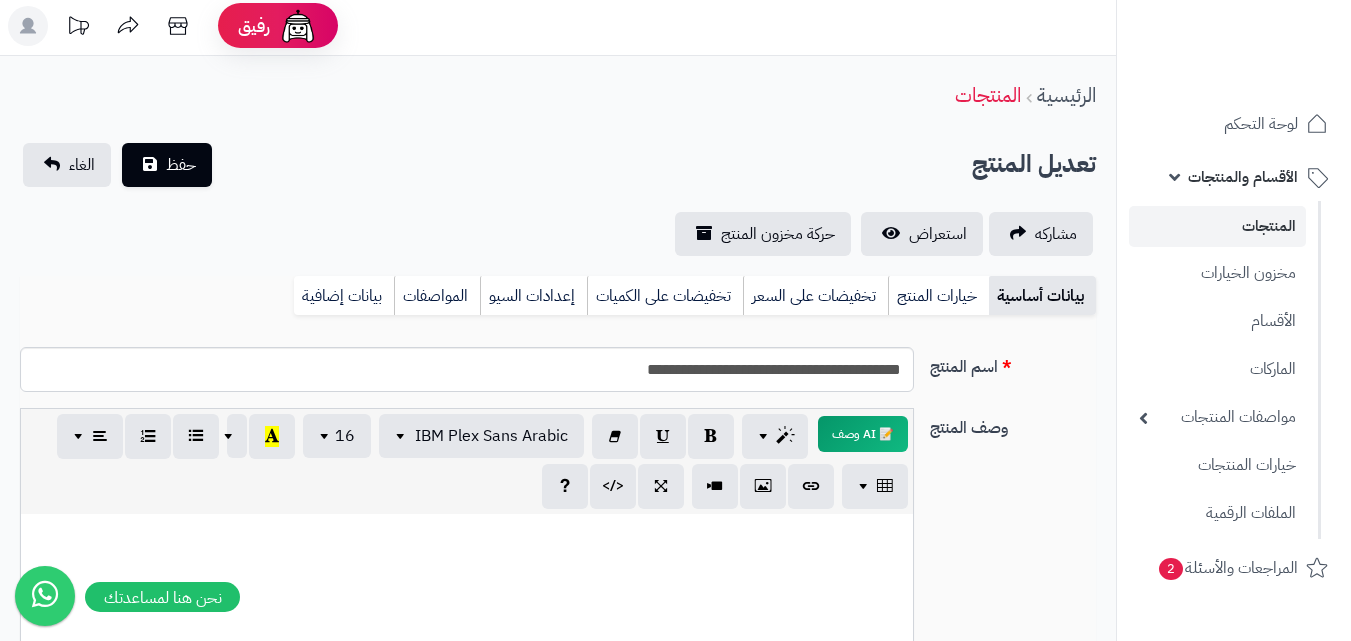 scroll, scrollTop: 0, scrollLeft: 0, axis: both 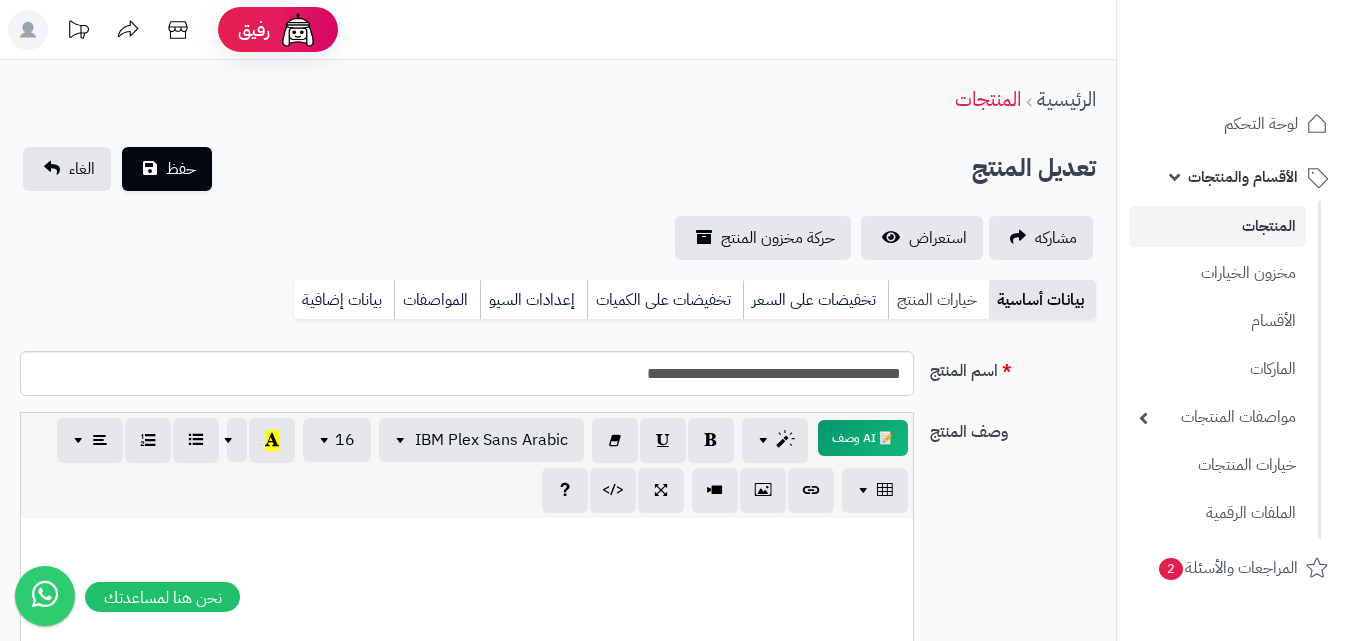 click on "خيارات المنتج" at bounding box center [938, 300] 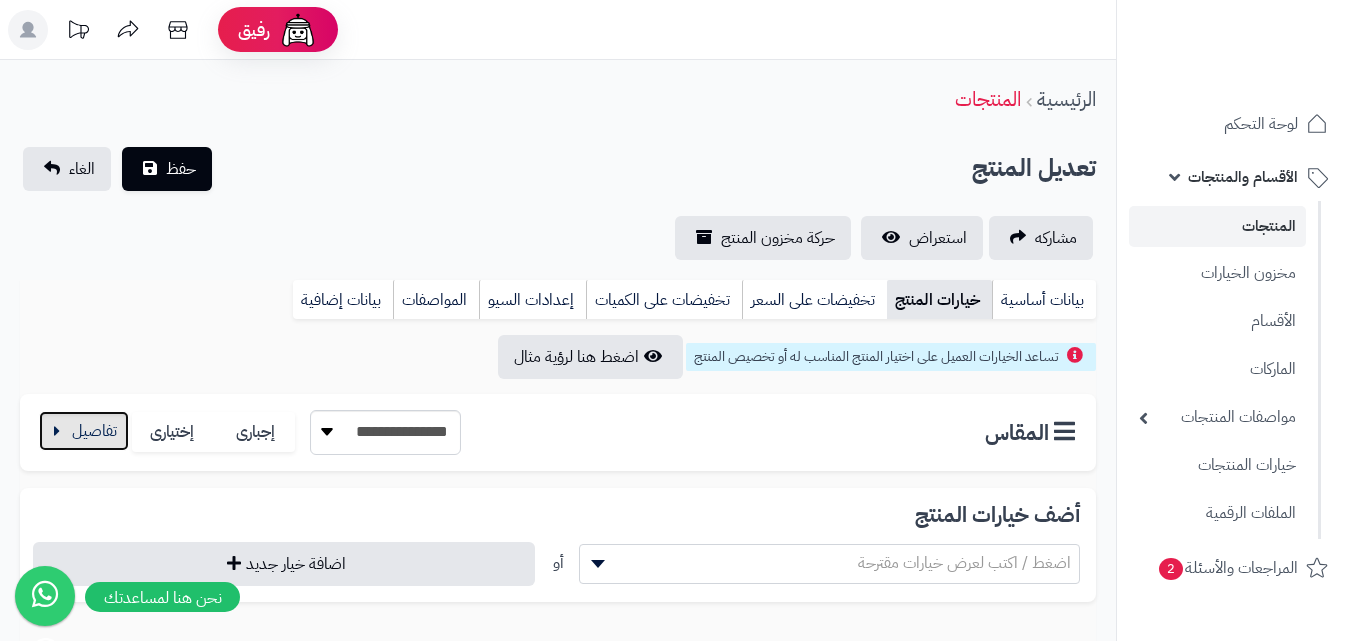 click at bounding box center (84, 431) 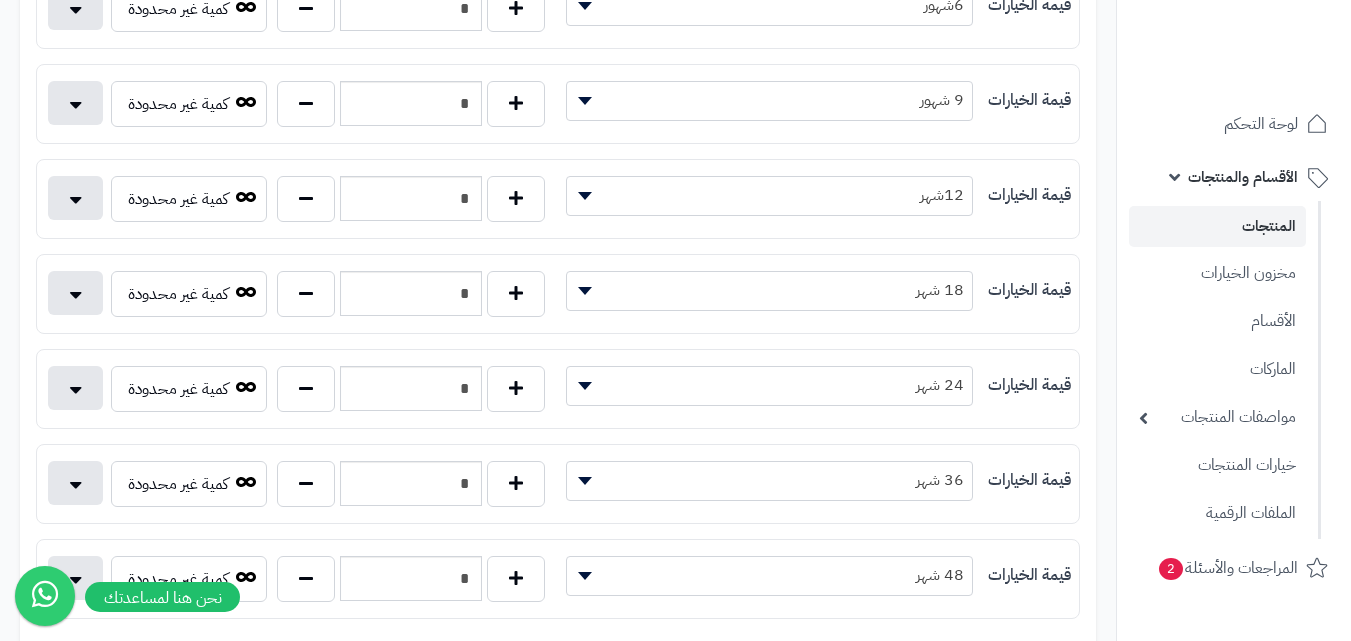 scroll, scrollTop: 600, scrollLeft: 0, axis: vertical 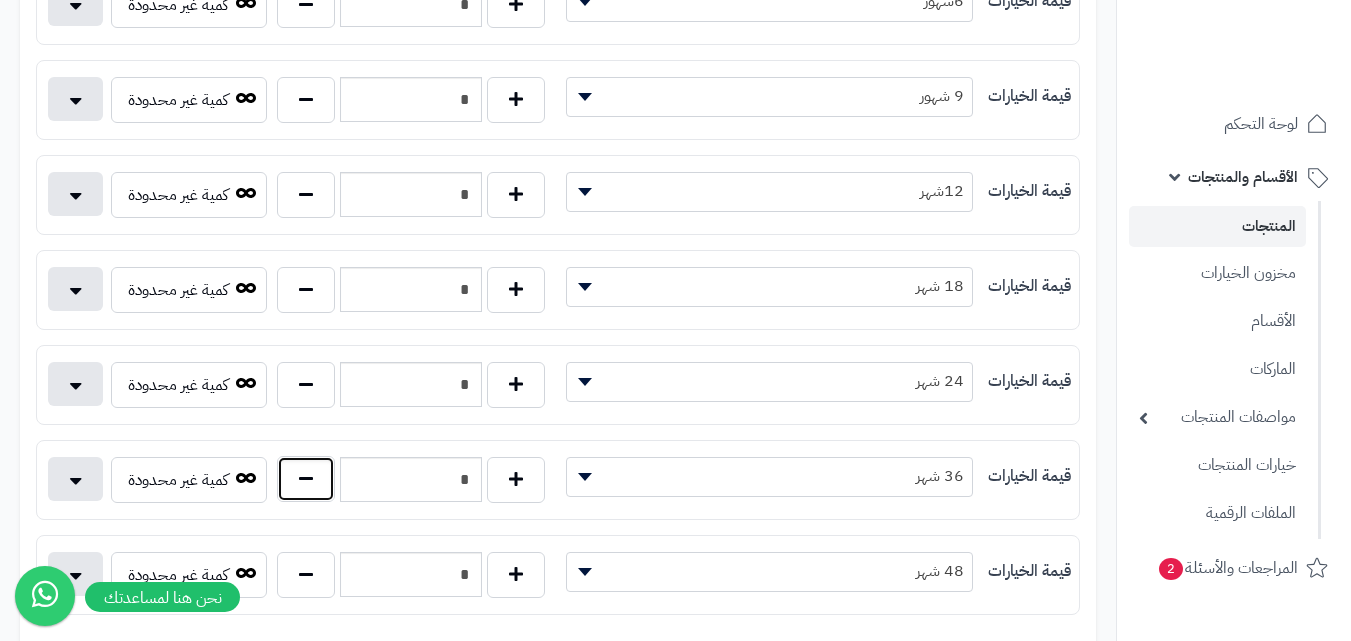 click at bounding box center (306, 479) 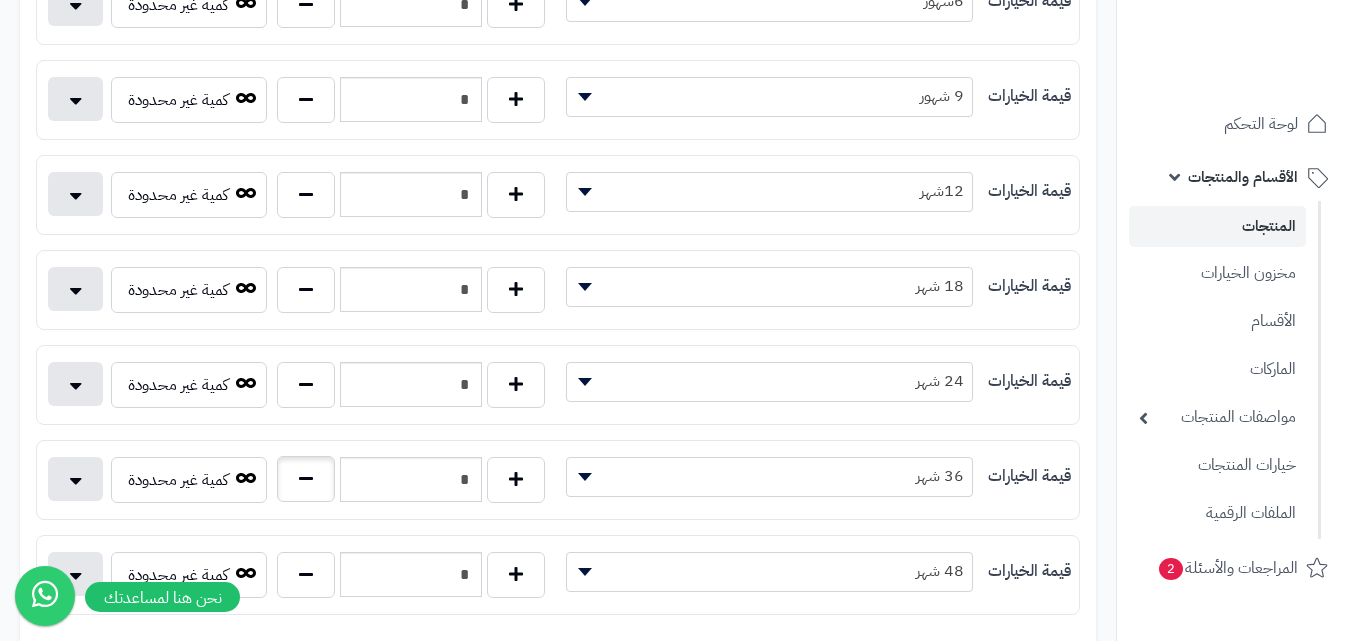 type on "*" 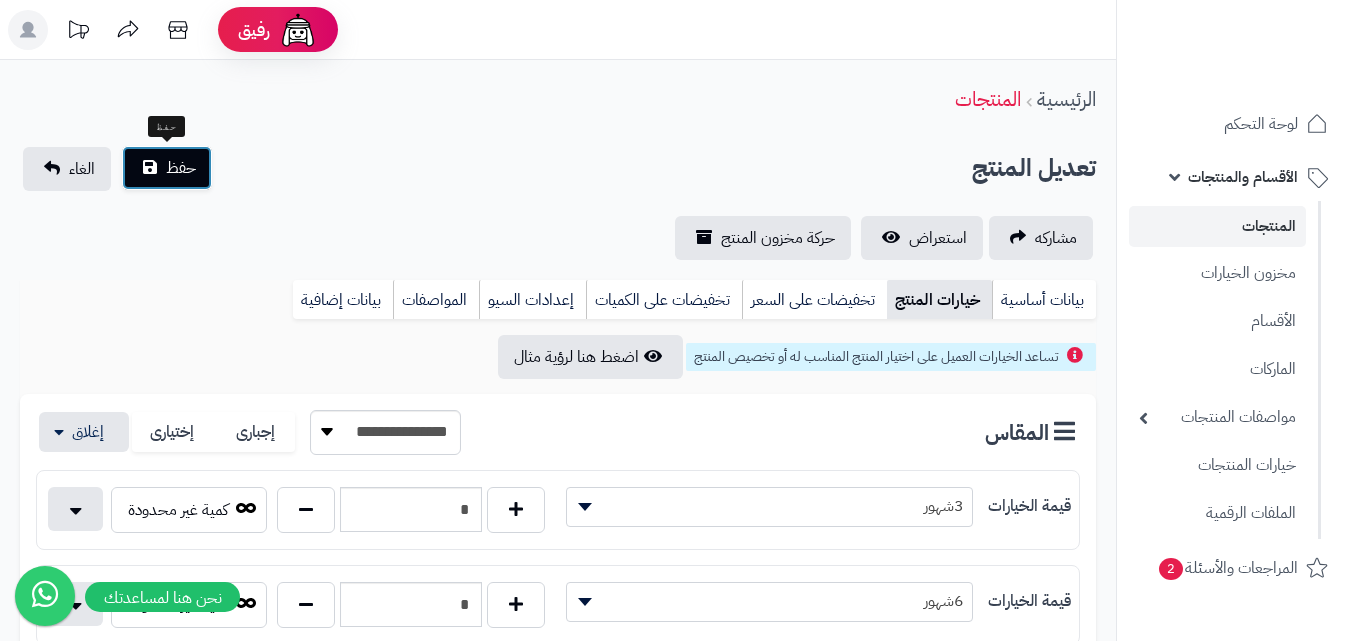 click on "حفظ" at bounding box center [167, 168] 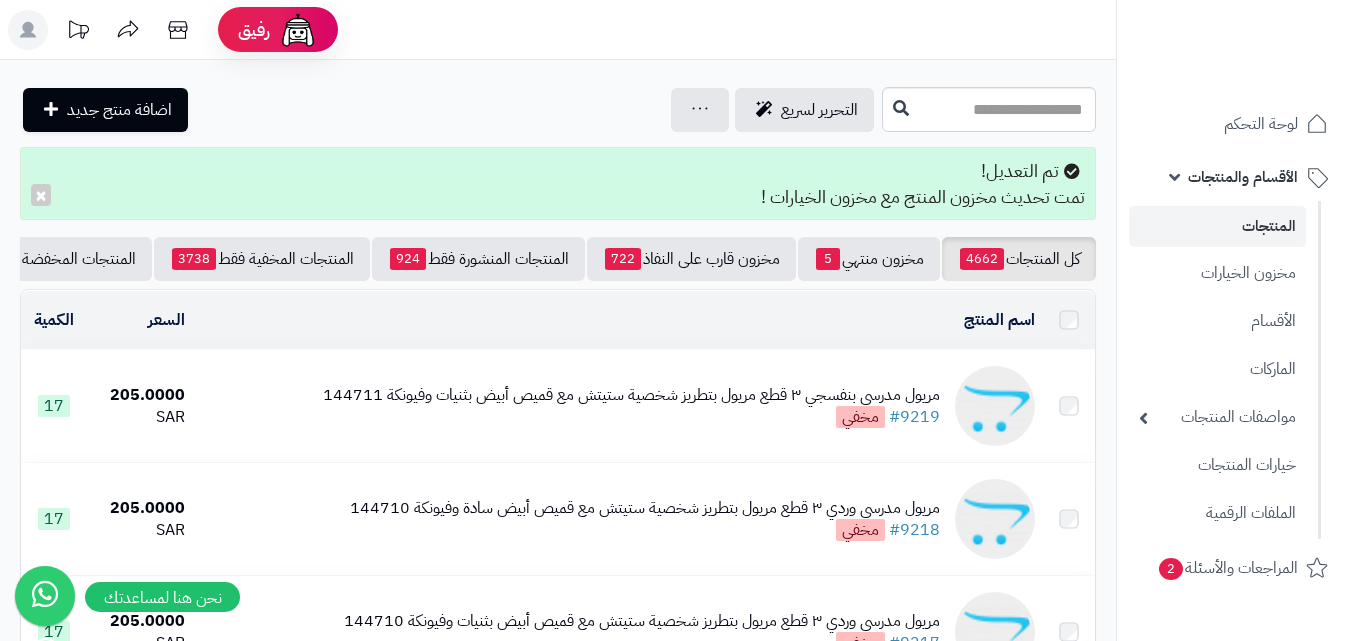 scroll, scrollTop: 0, scrollLeft: 0, axis: both 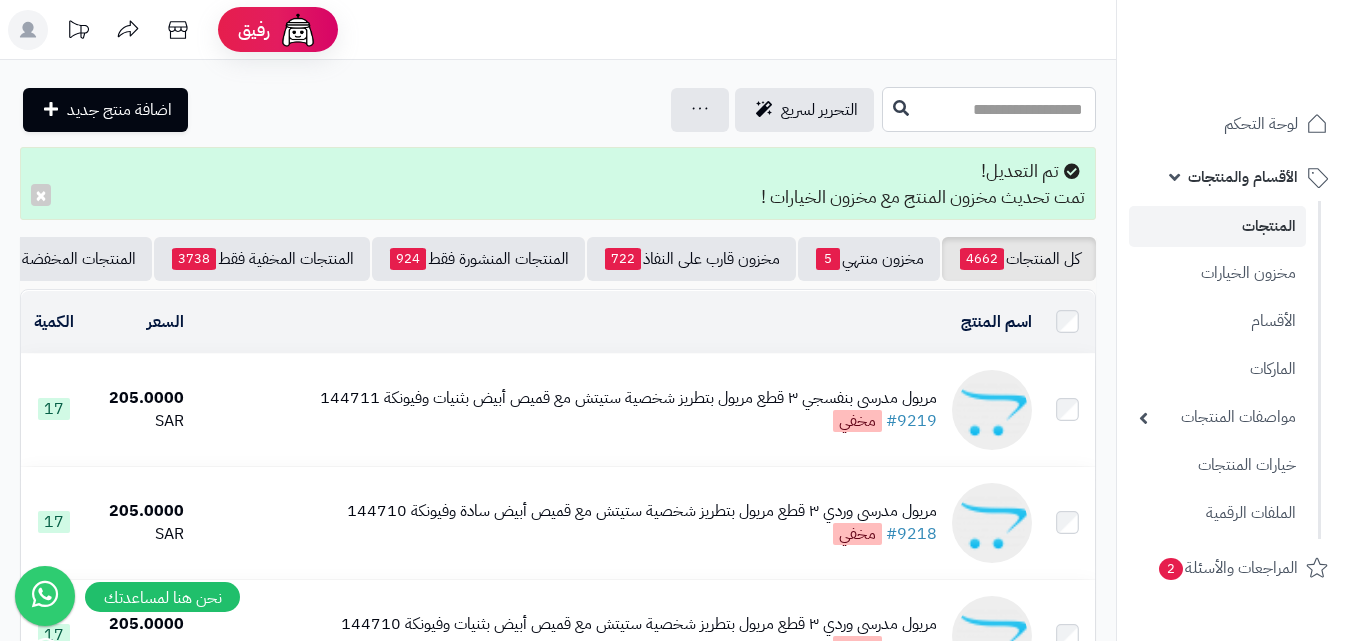 click at bounding box center (989, 109) 